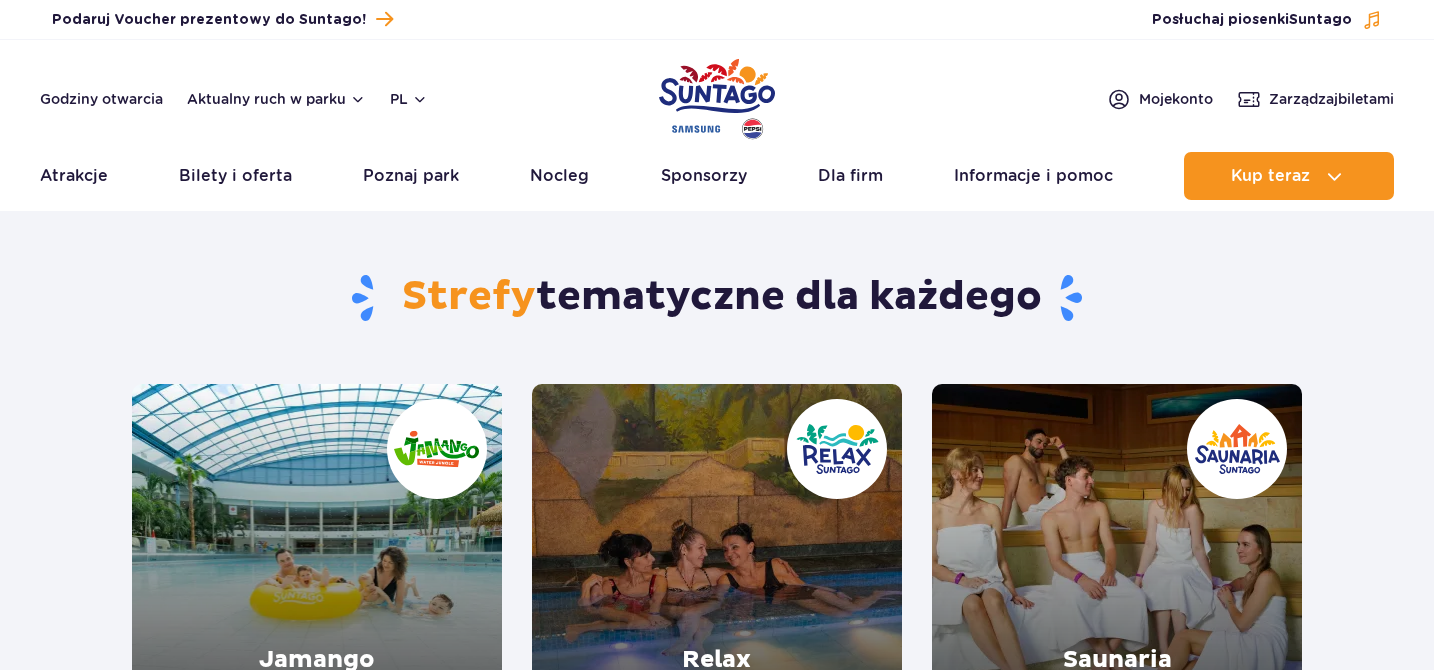 scroll, scrollTop: 0, scrollLeft: 0, axis: both 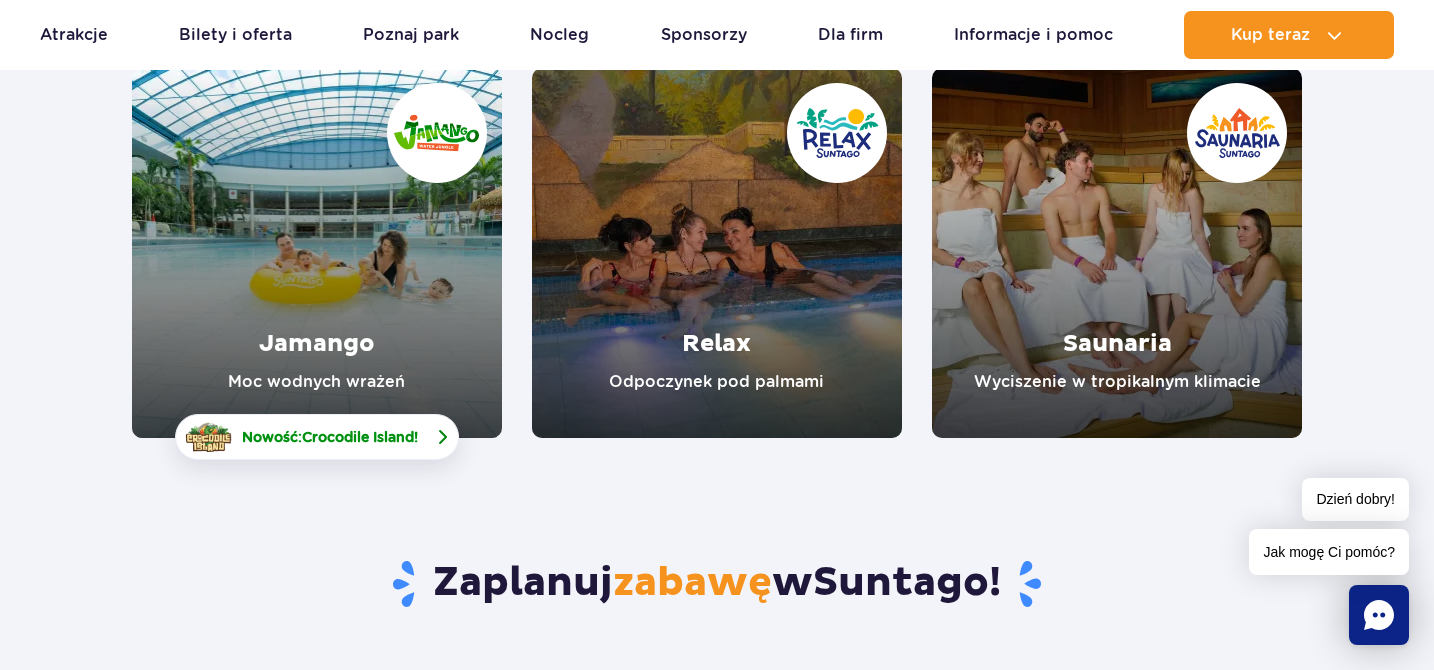 click on "Crocodile Island" at bounding box center [358, 437] 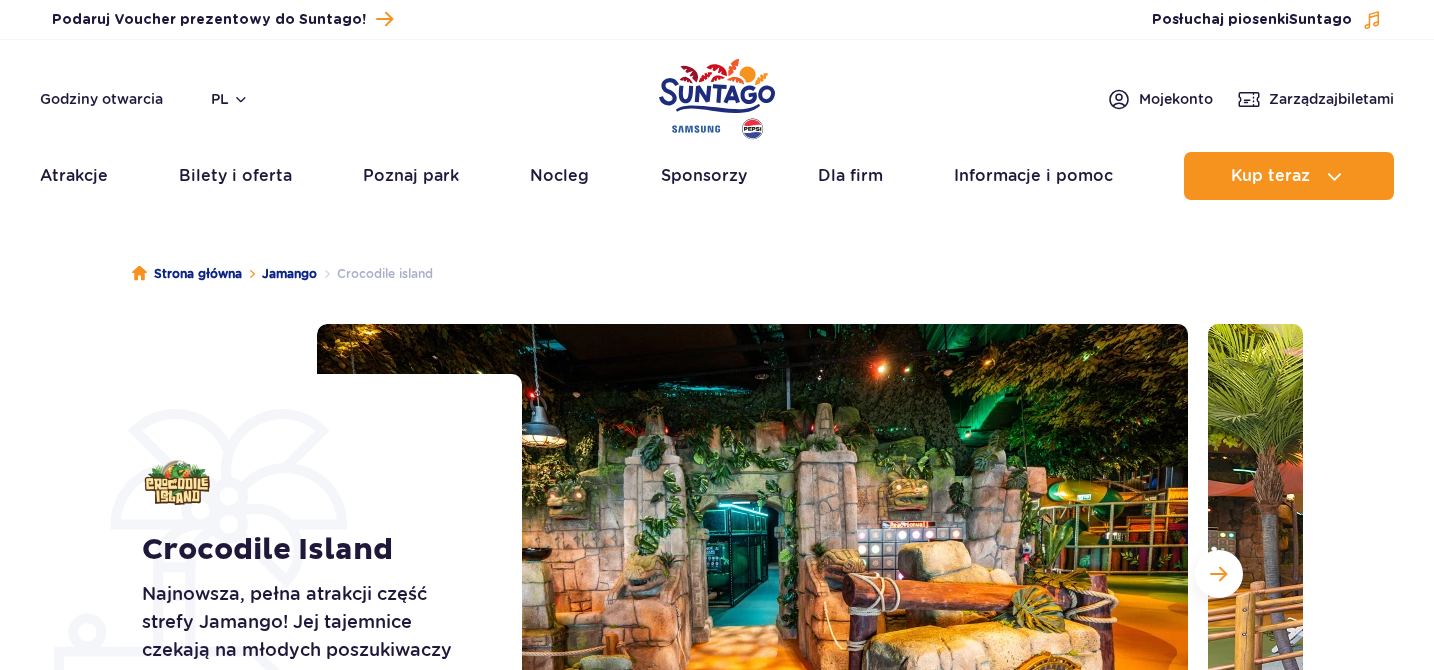 scroll, scrollTop: 0, scrollLeft: 0, axis: both 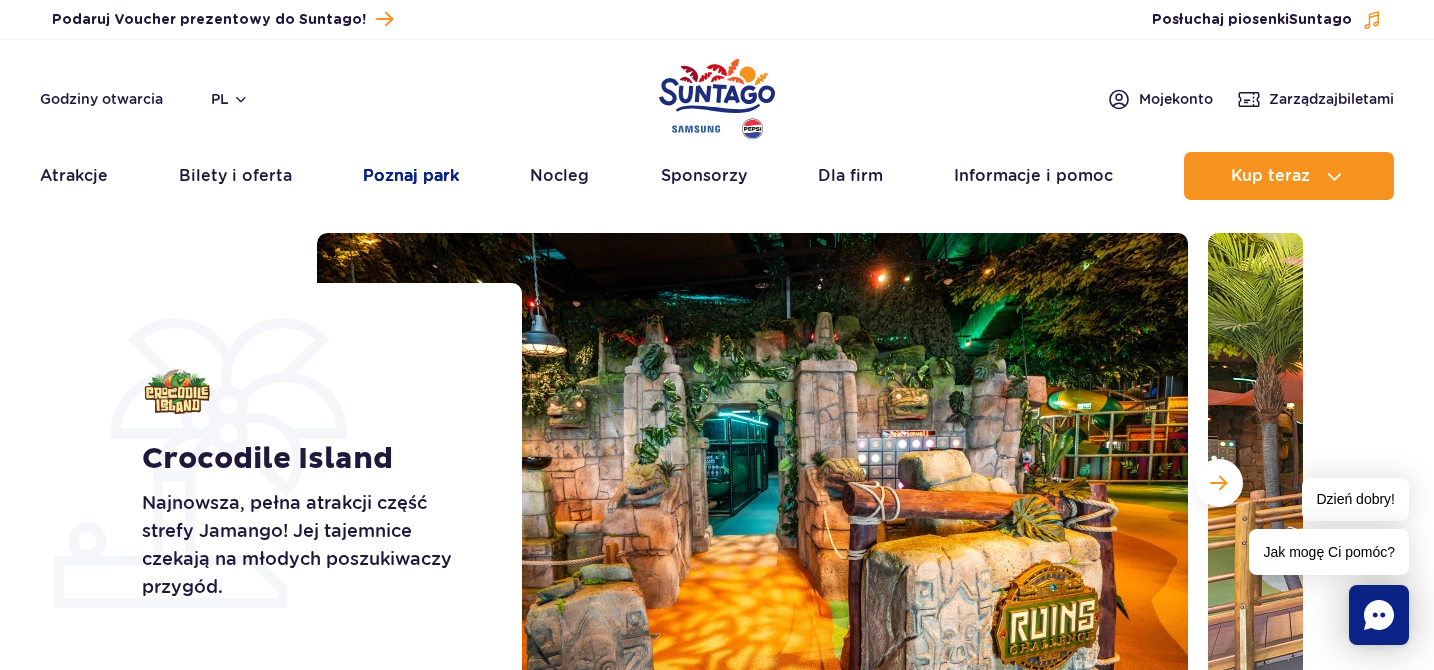 click on "Poznaj park" at bounding box center (411, 176) 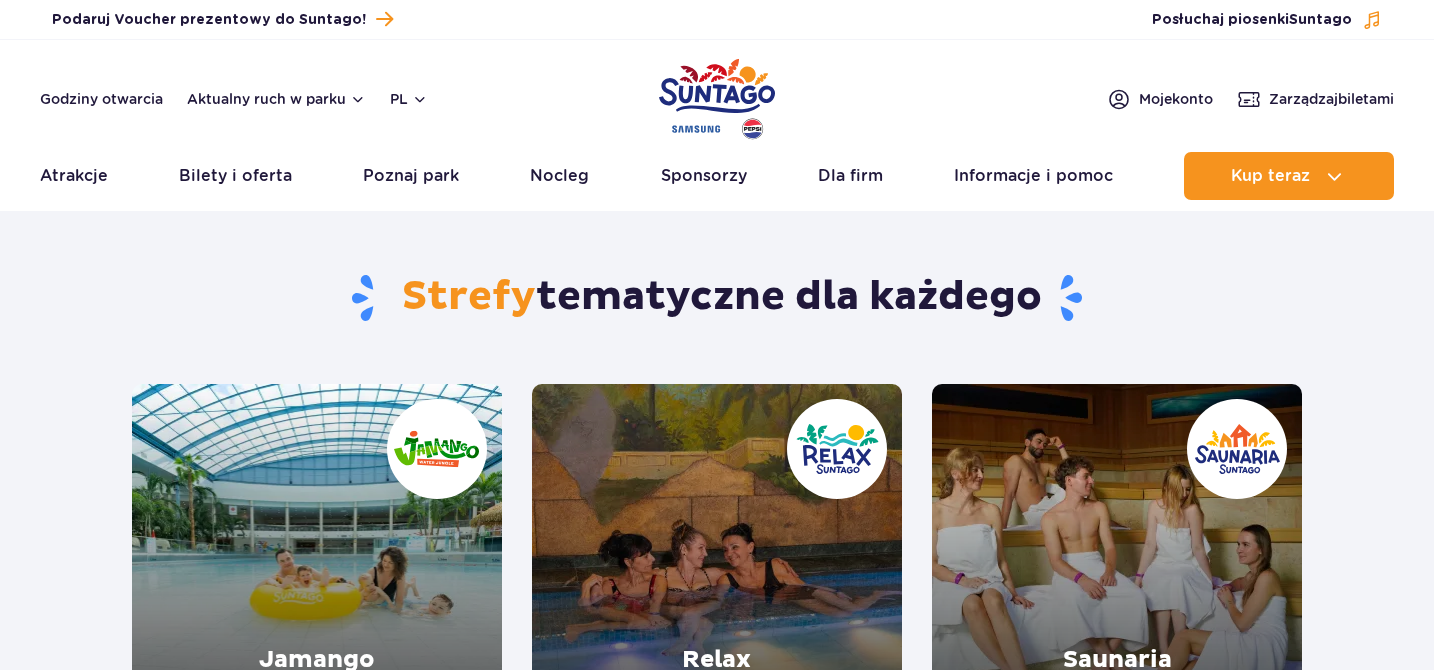 scroll, scrollTop: 0, scrollLeft: 0, axis: both 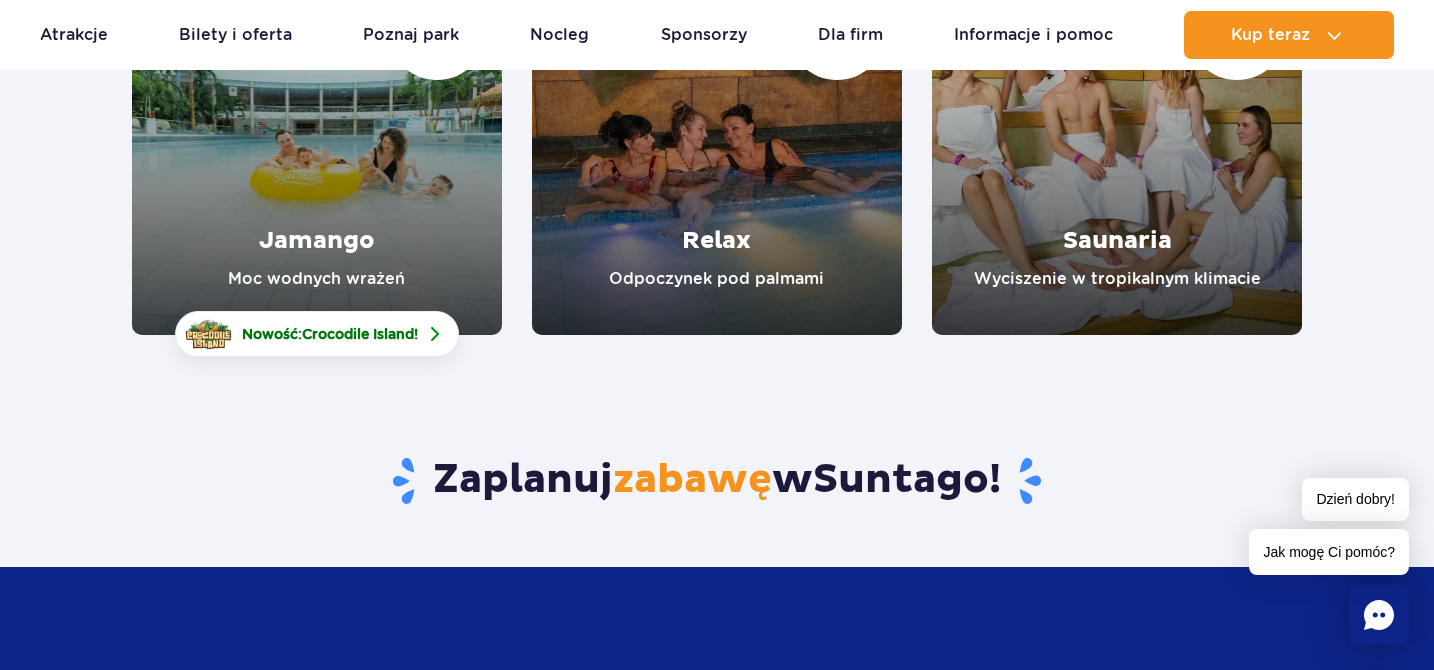 click at bounding box center (317, 150) 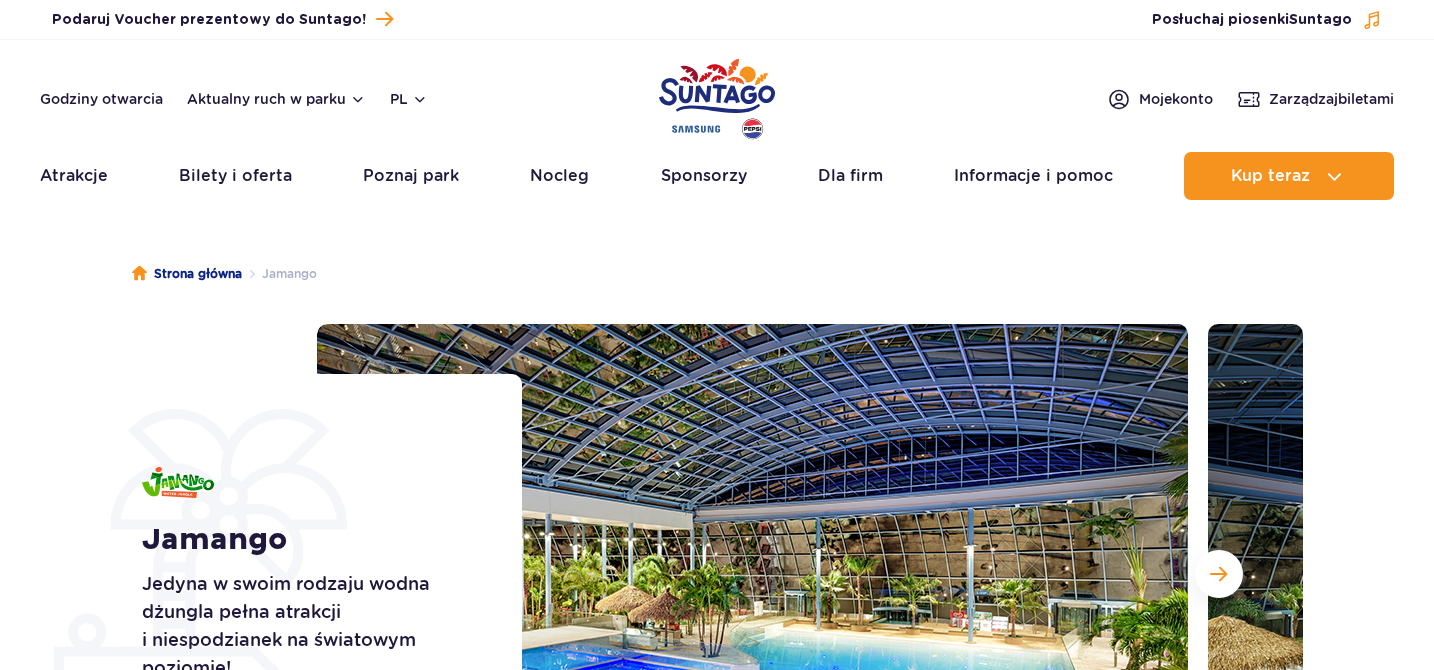 scroll, scrollTop: 0, scrollLeft: 0, axis: both 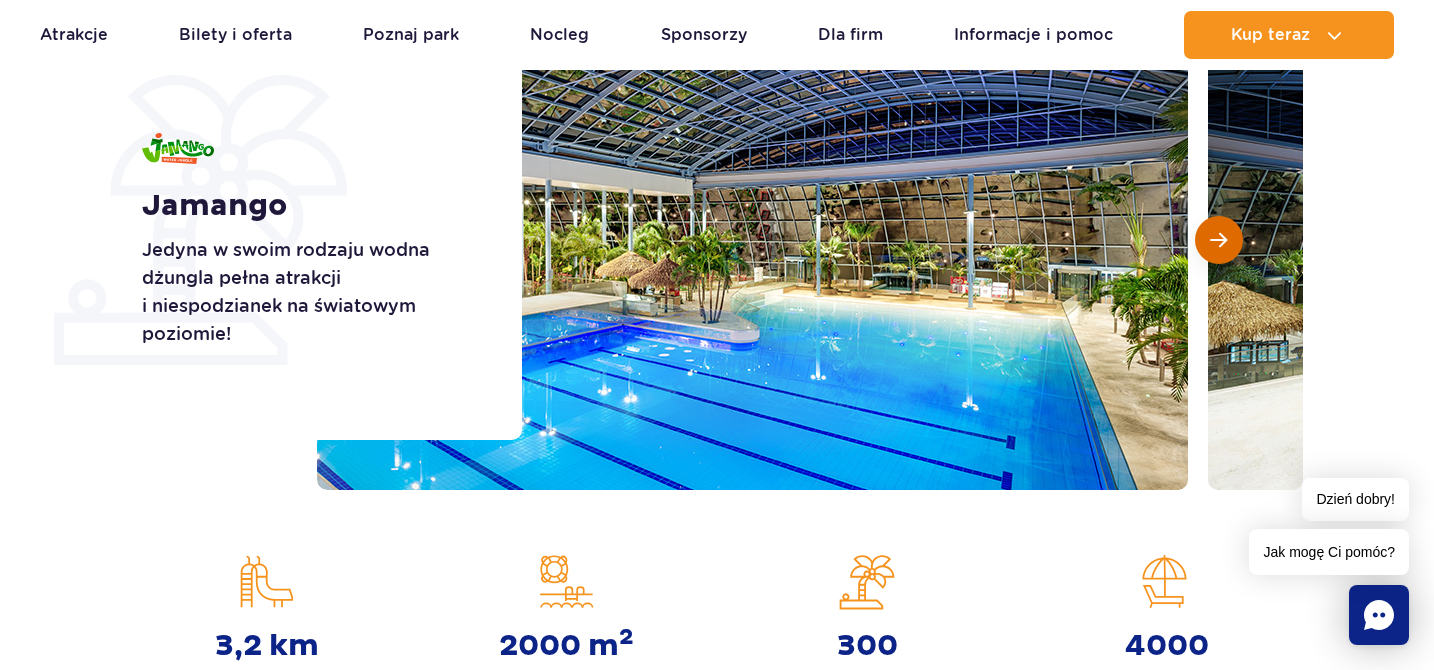 click at bounding box center [1219, 240] 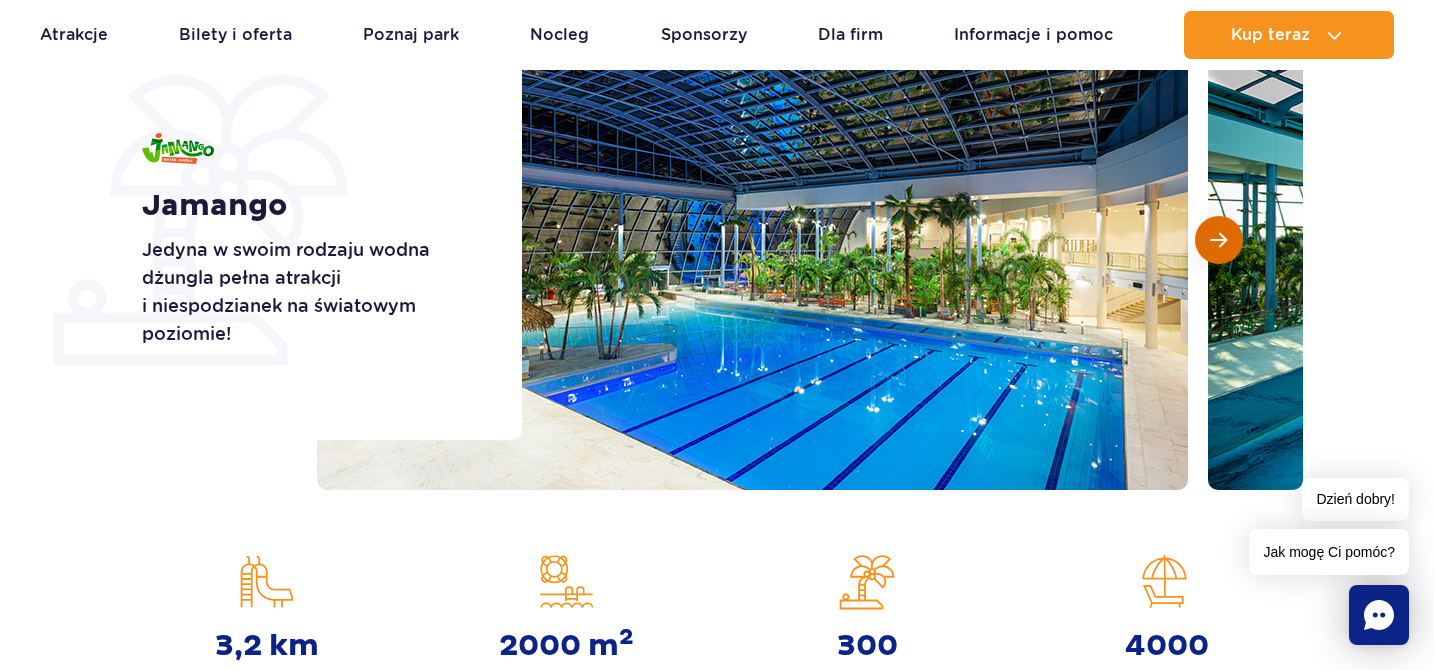 click at bounding box center [1218, 240] 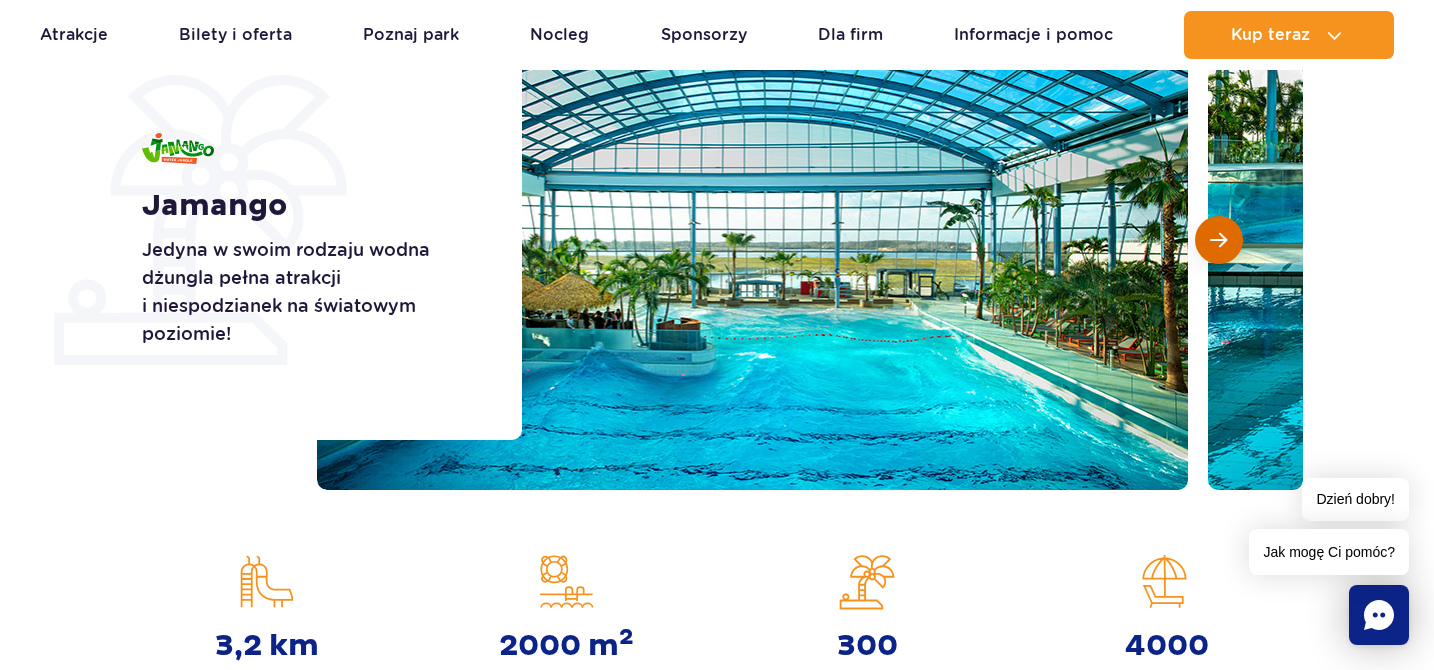 click at bounding box center [1218, 240] 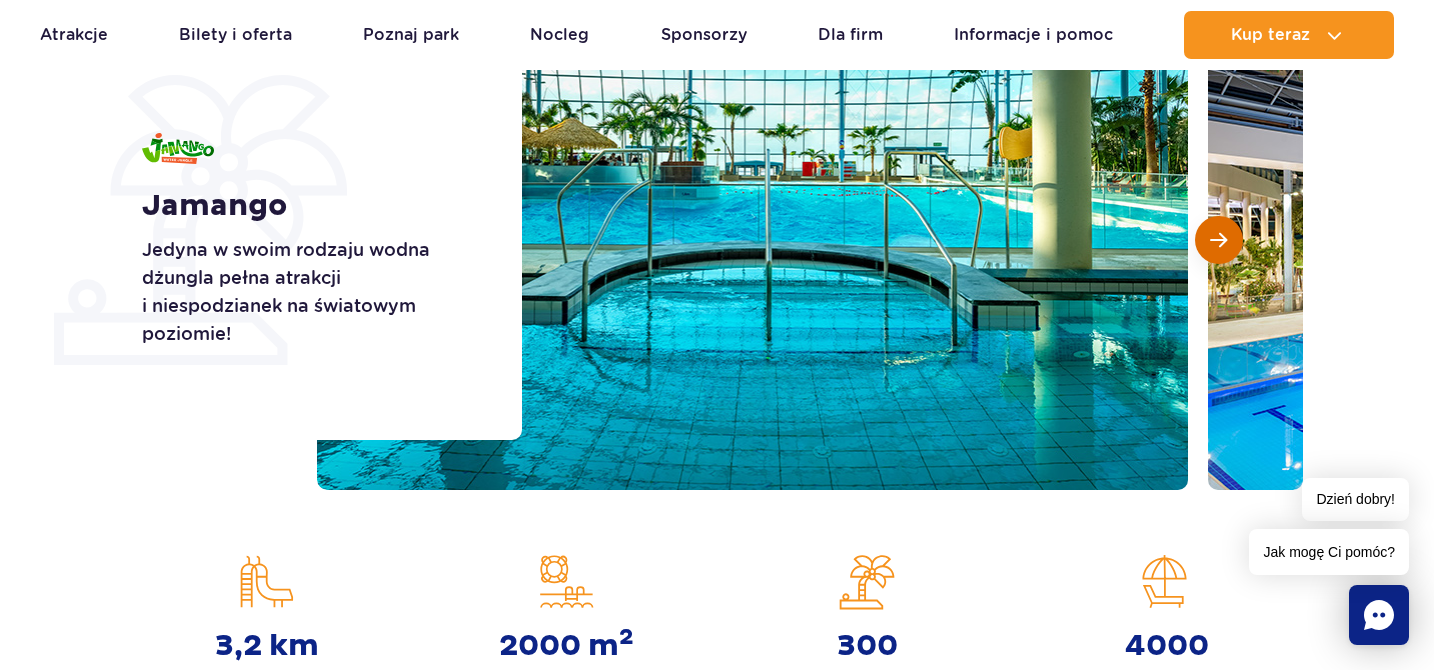 click at bounding box center (1218, 240) 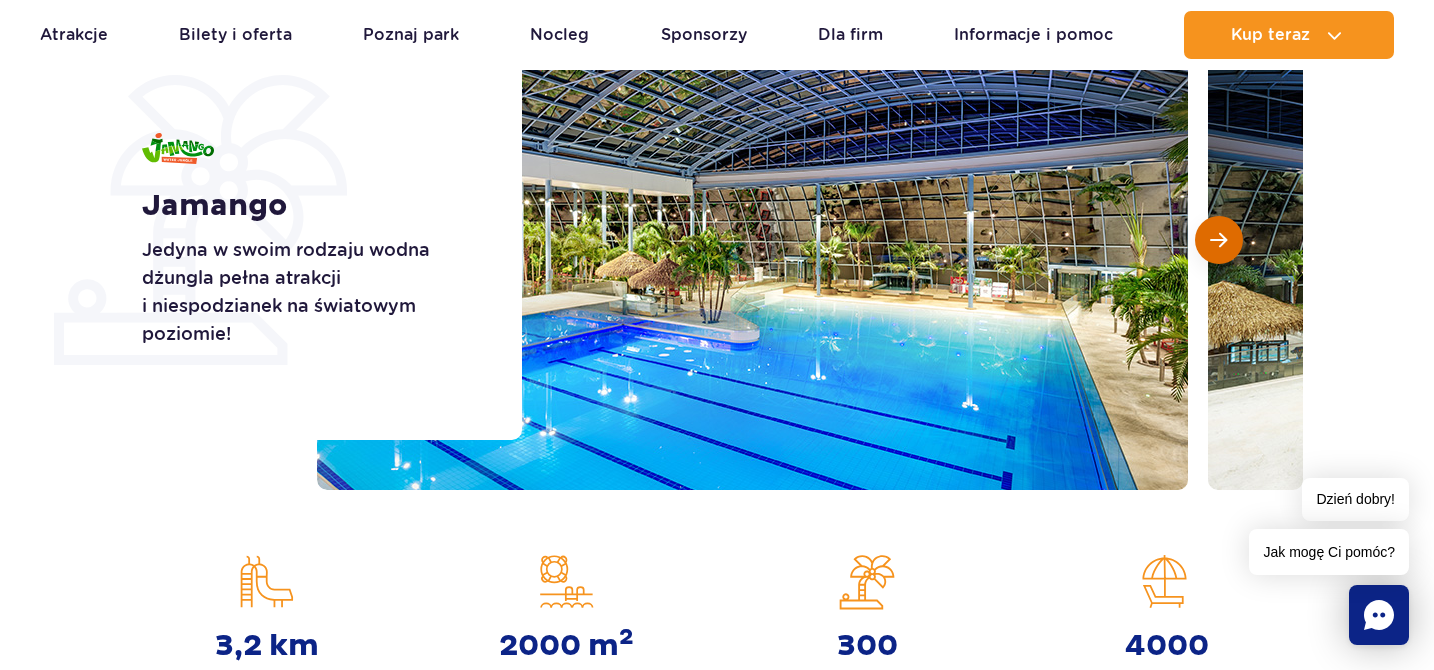 click at bounding box center [1218, 240] 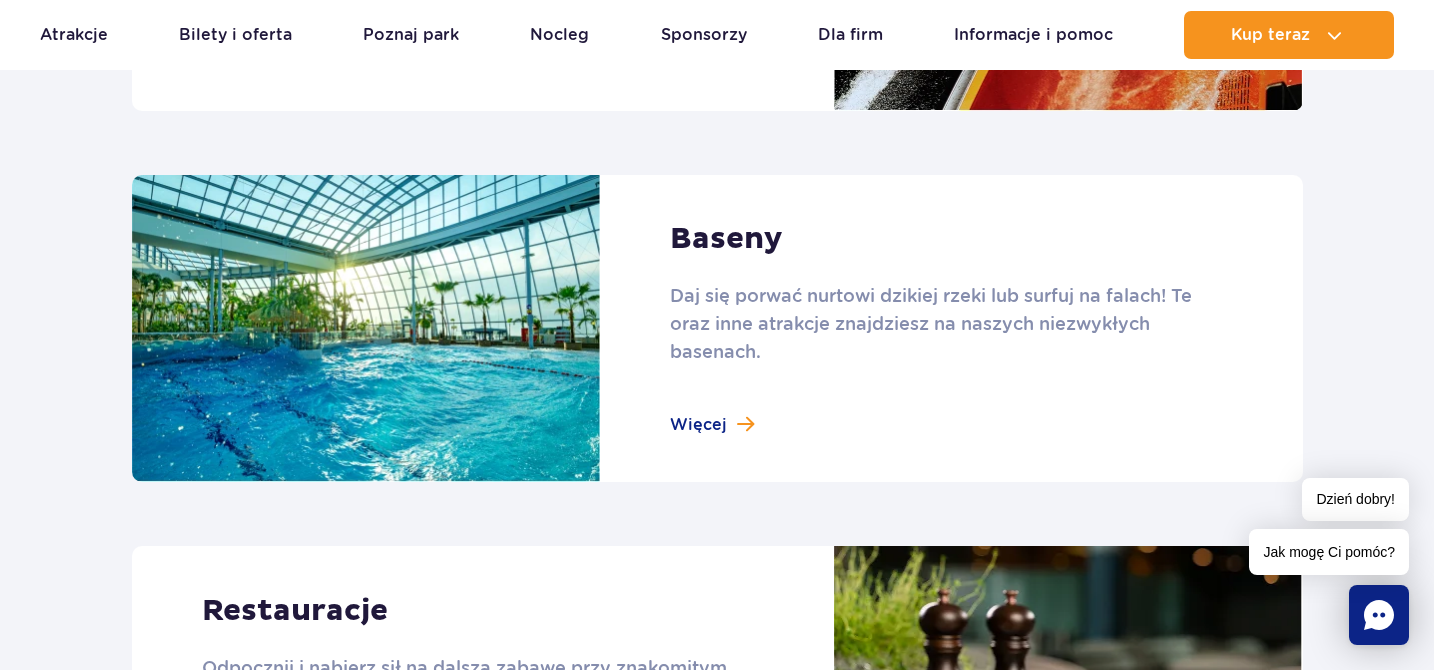 scroll, scrollTop: 2057, scrollLeft: 0, axis: vertical 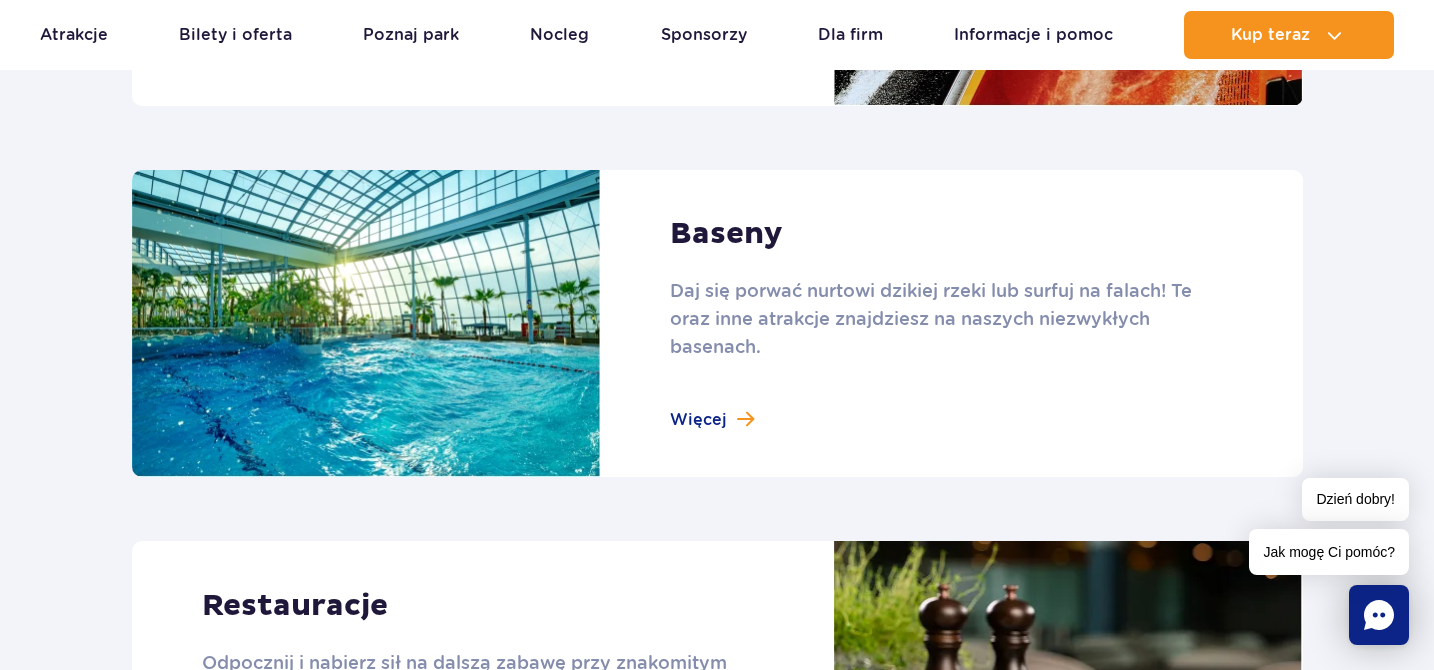 click at bounding box center [717, 324] 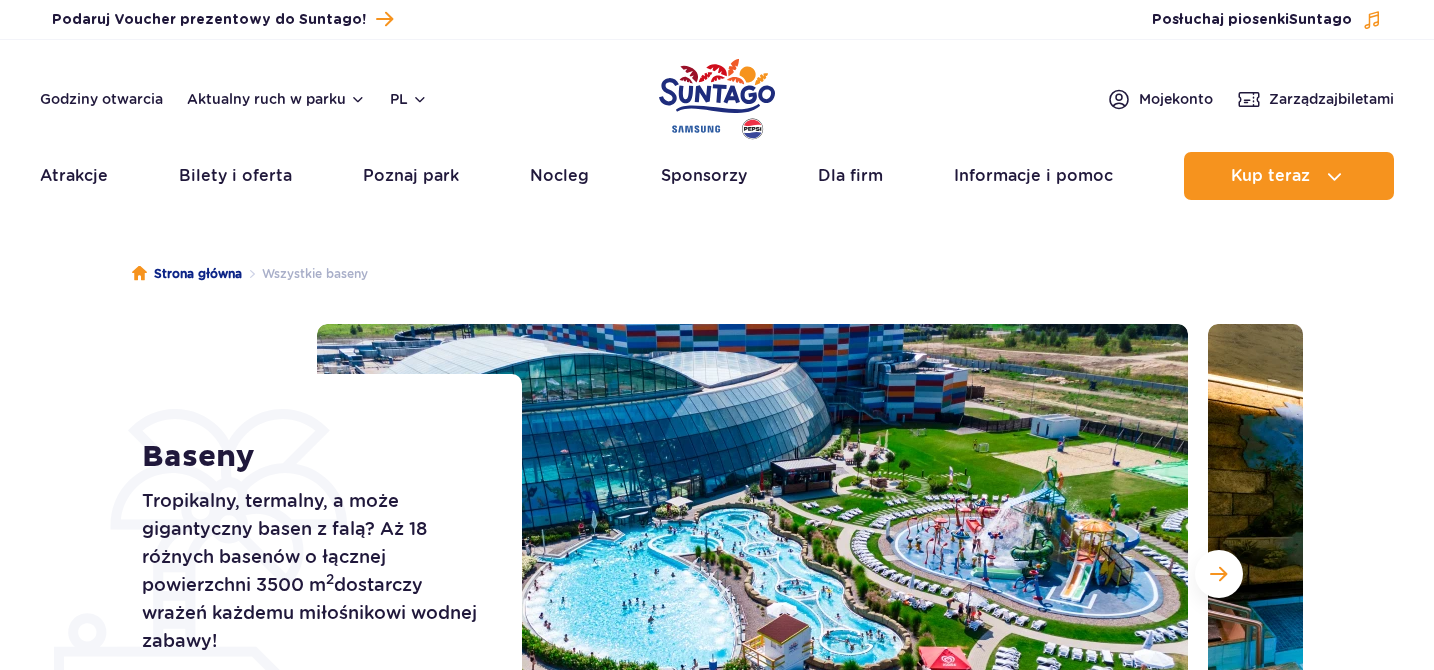 scroll, scrollTop: 0, scrollLeft: 0, axis: both 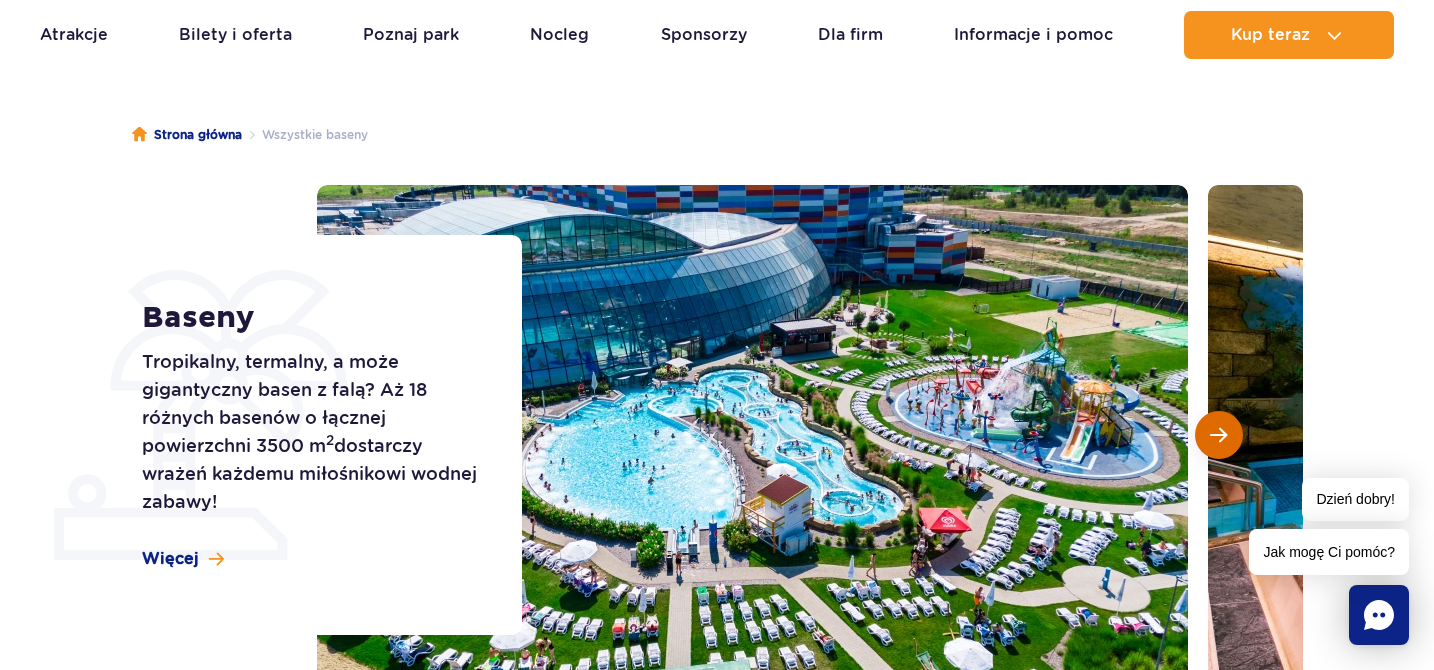 click at bounding box center [1219, 435] 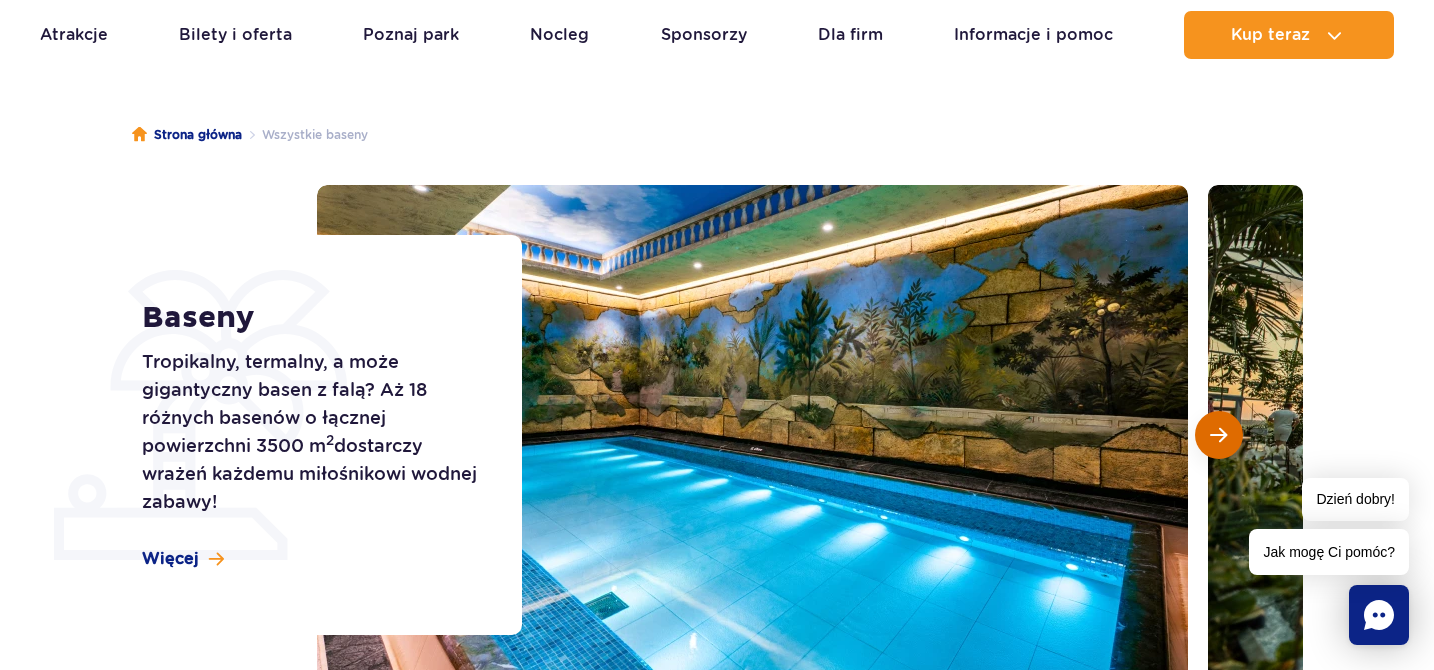 click at bounding box center (1218, 435) 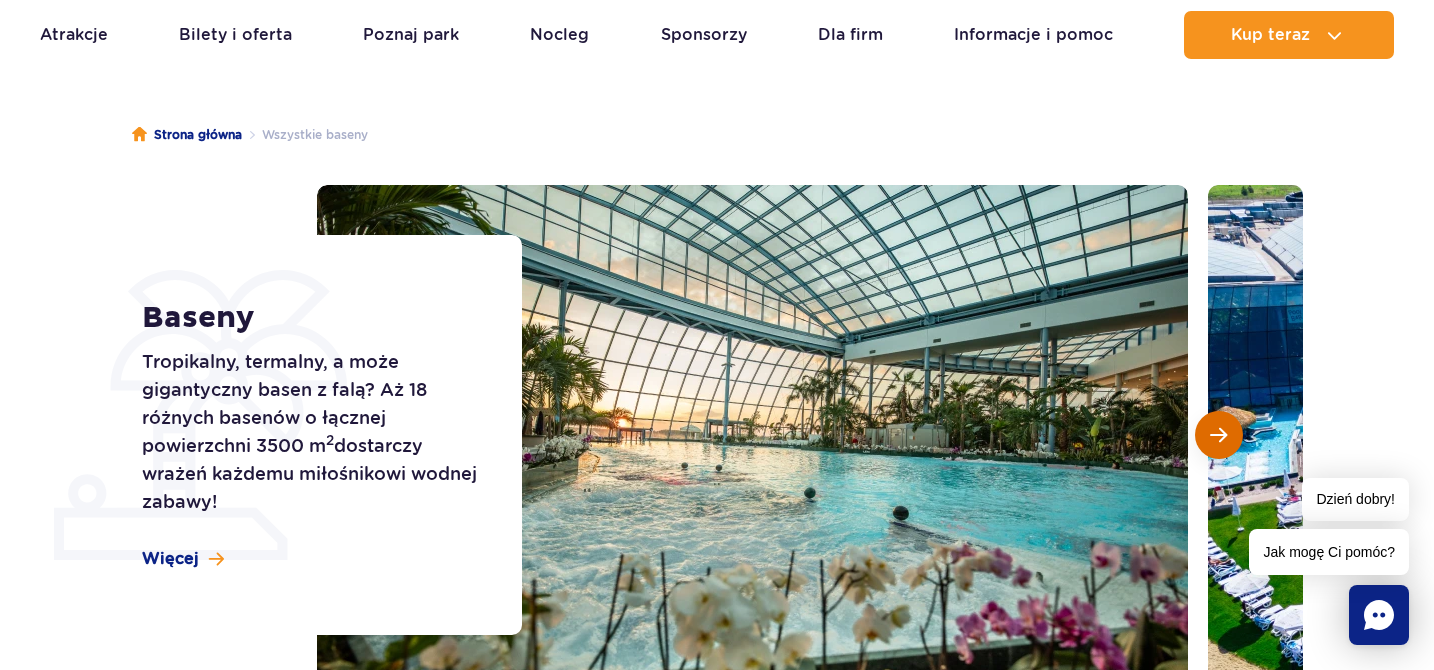 click at bounding box center (1218, 435) 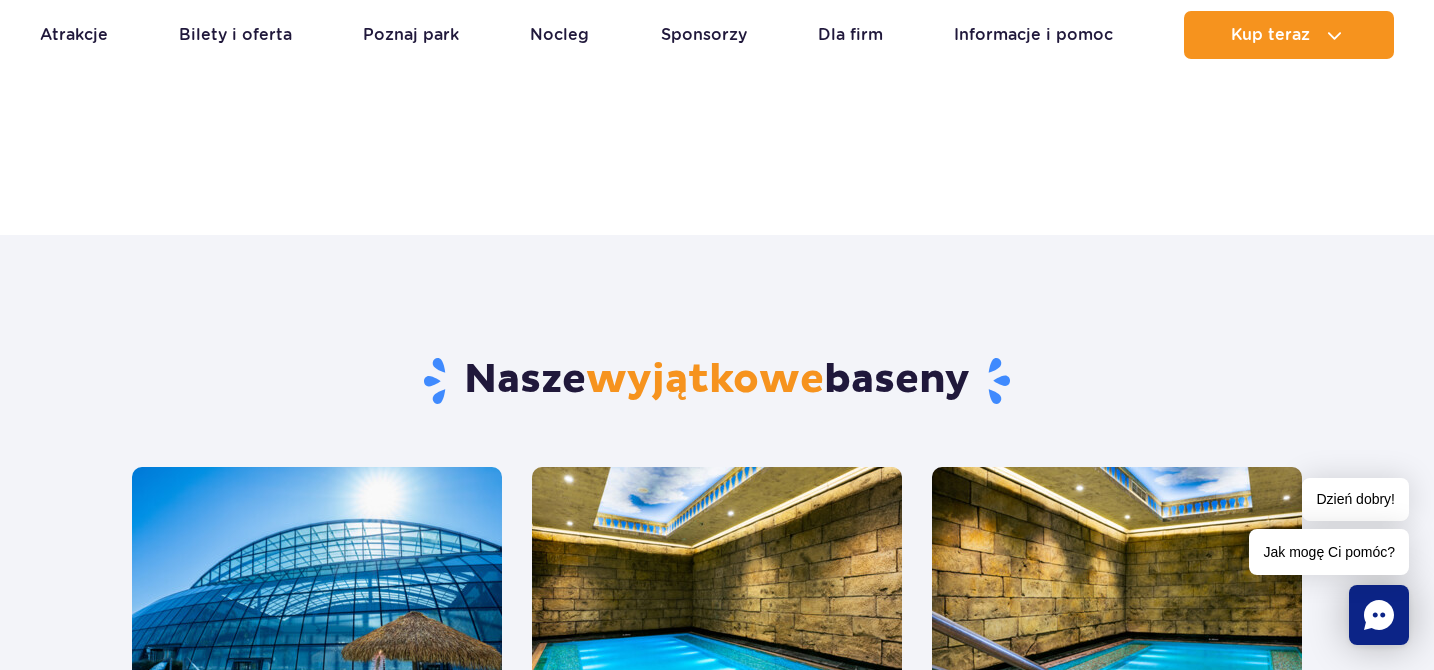 scroll, scrollTop: 682, scrollLeft: 0, axis: vertical 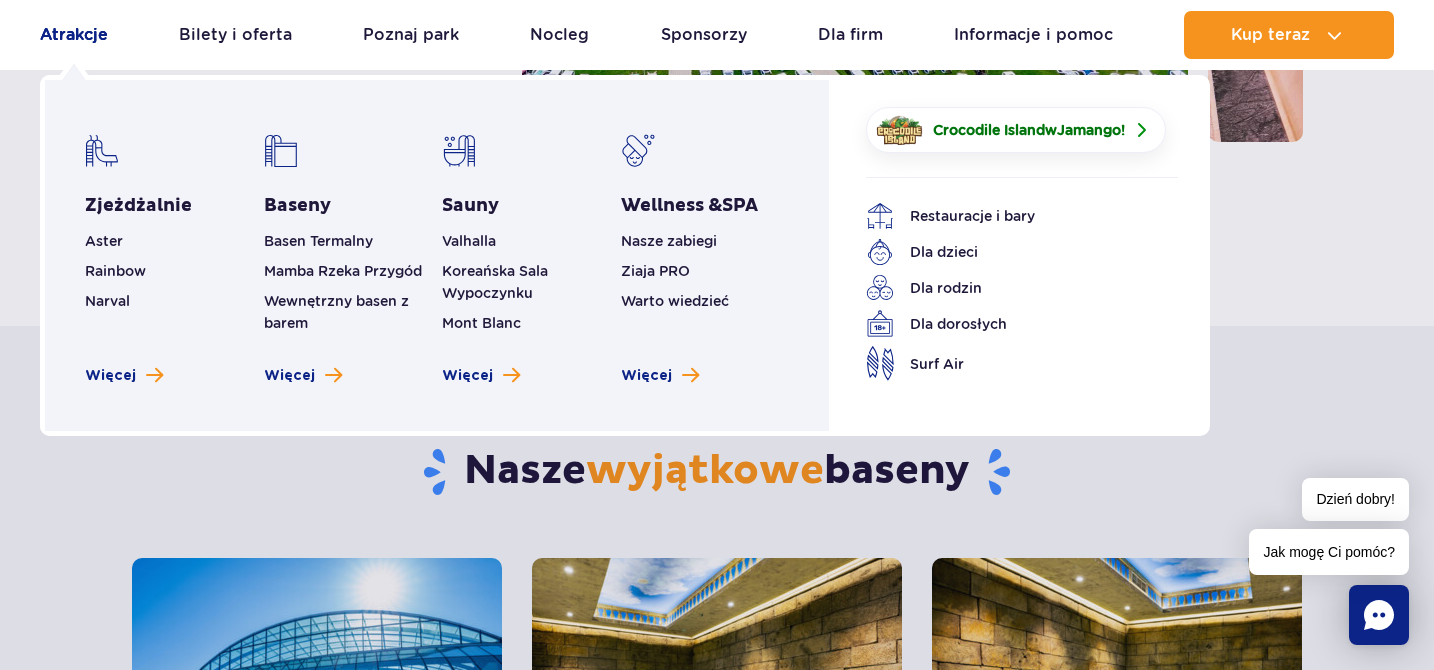 click on "Atrakcje" at bounding box center (74, 35) 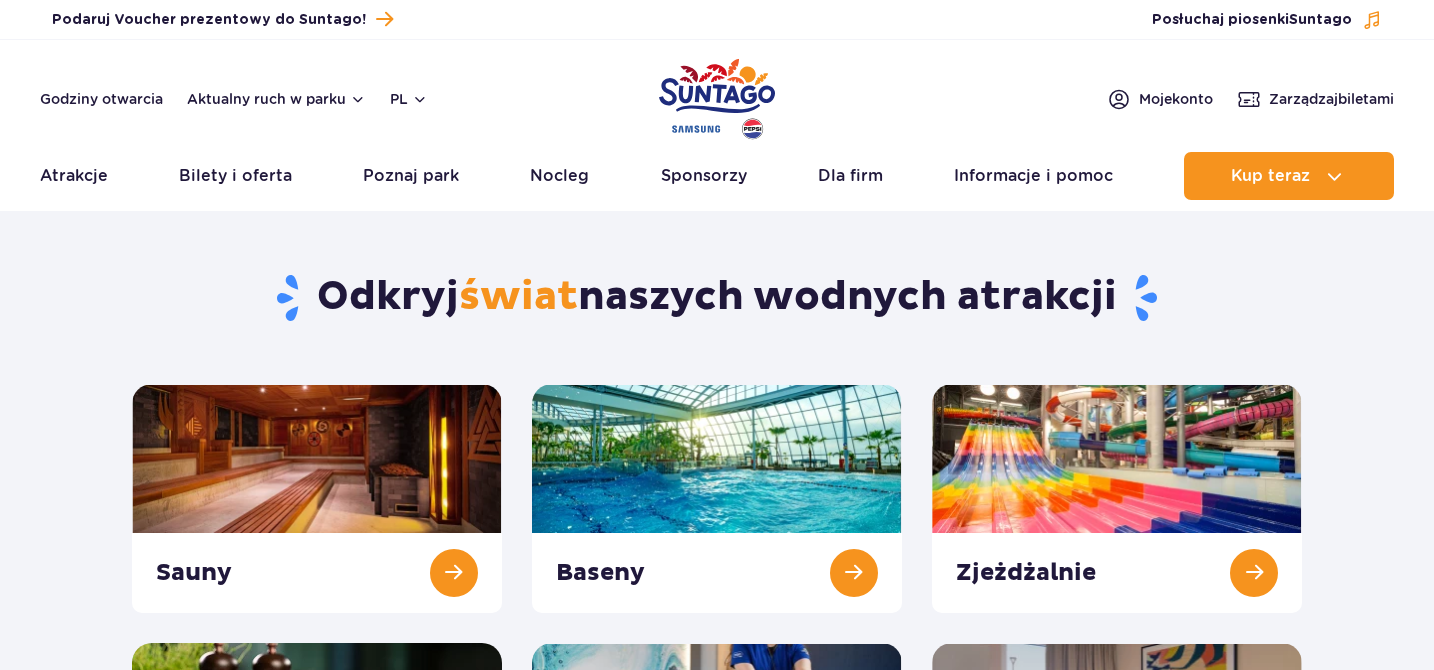 scroll, scrollTop: 0, scrollLeft: 0, axis: both 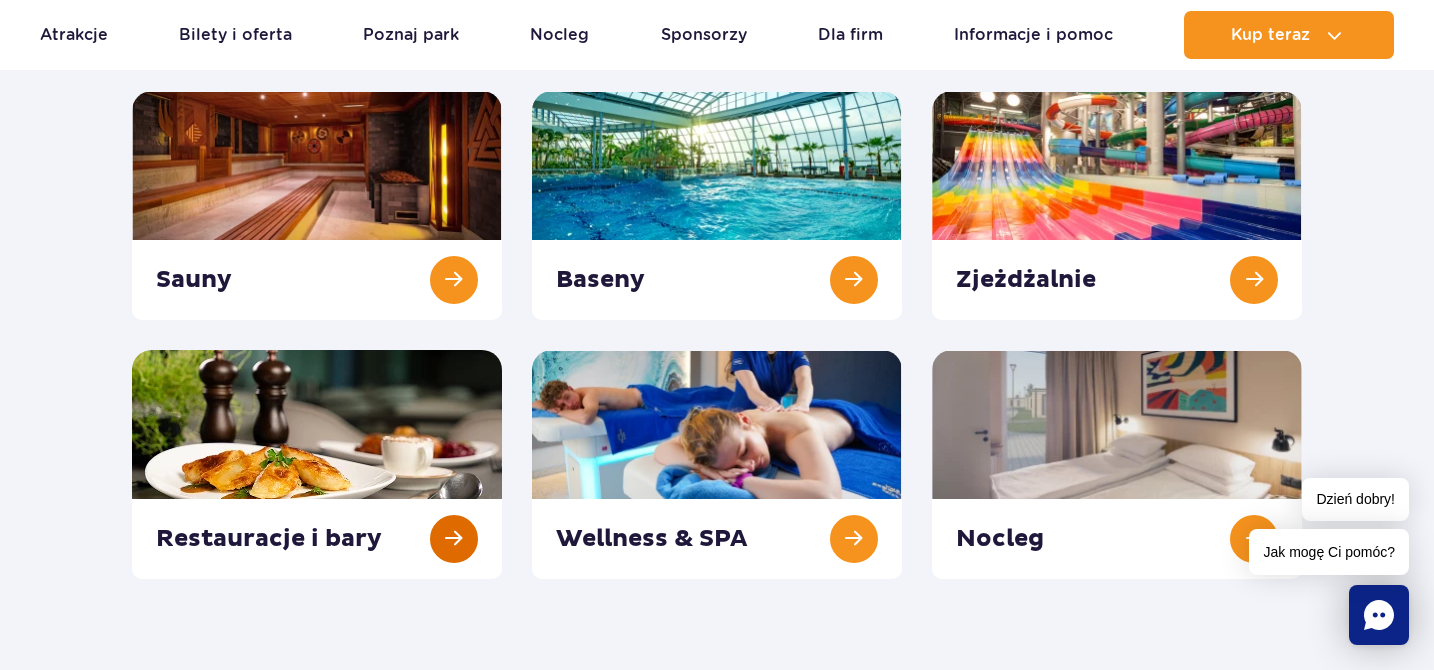 click at bounding box center [317, 464] 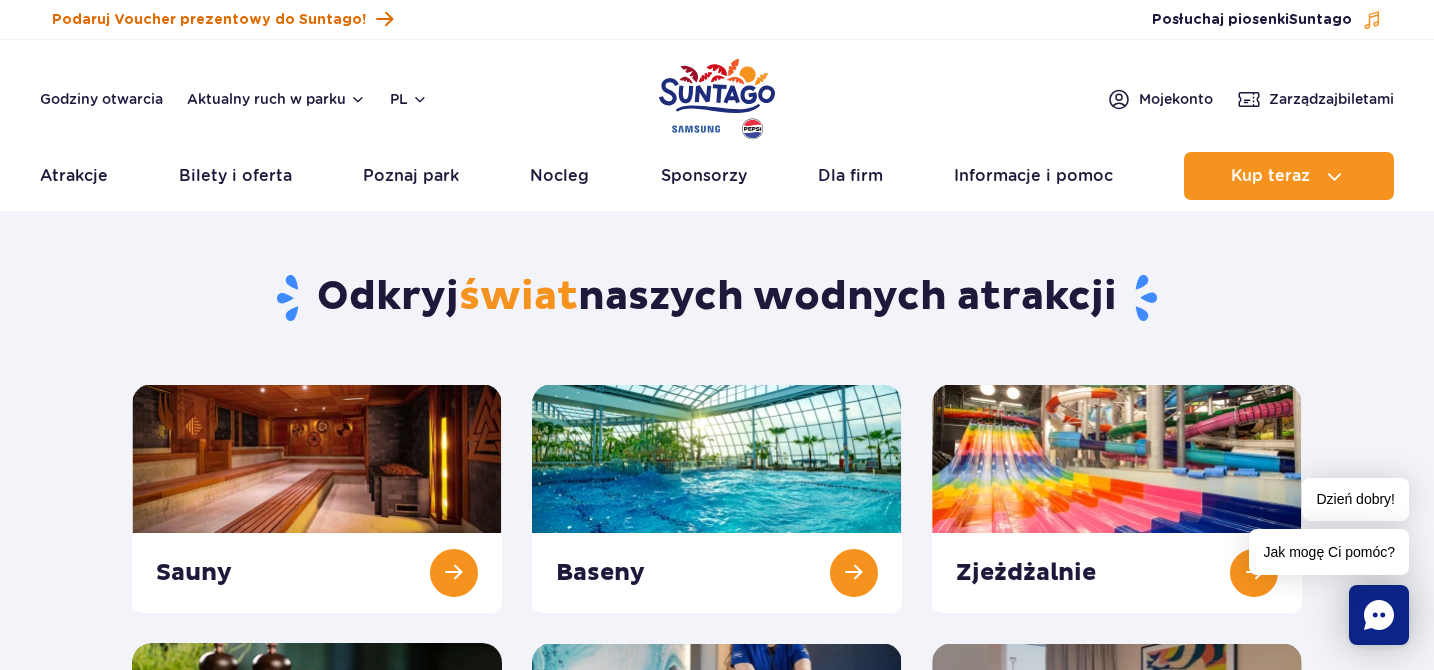 scroll, scrollTop: 0, scrollLeft: 0, axis: both 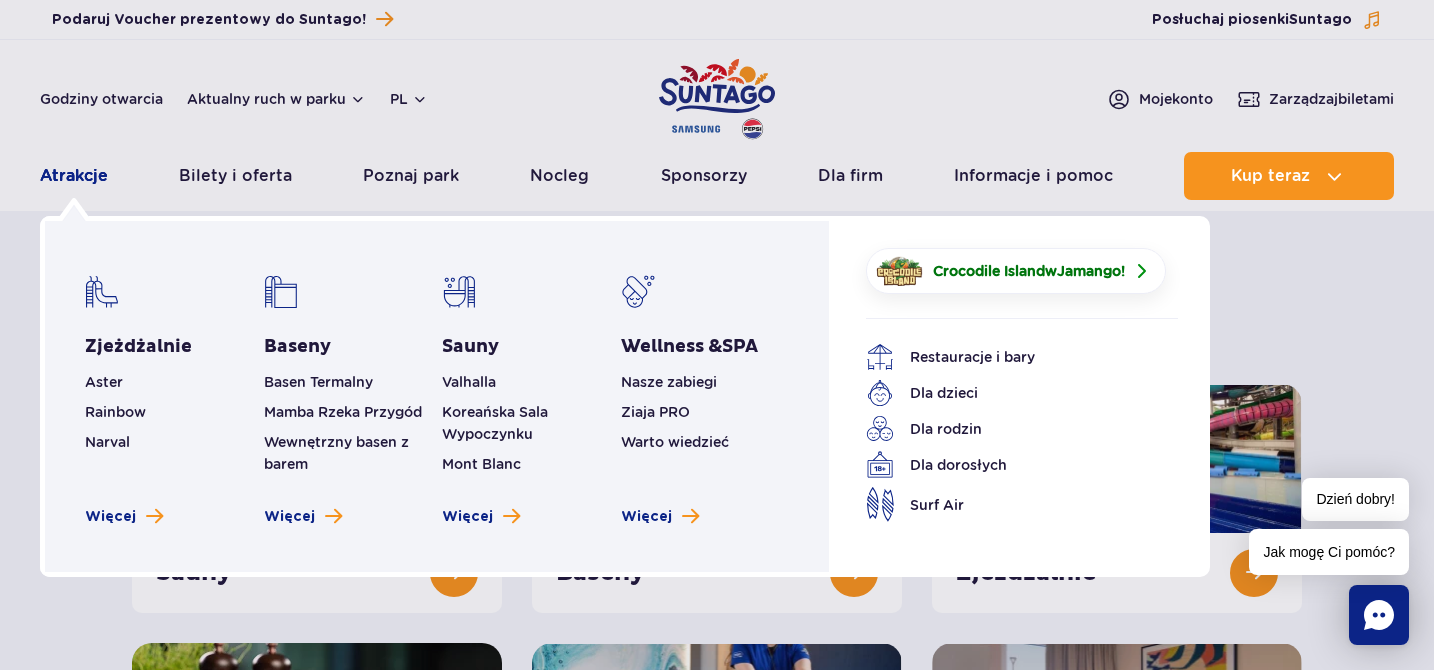 click on "Atrakcje" at bounding box center (74, 176) 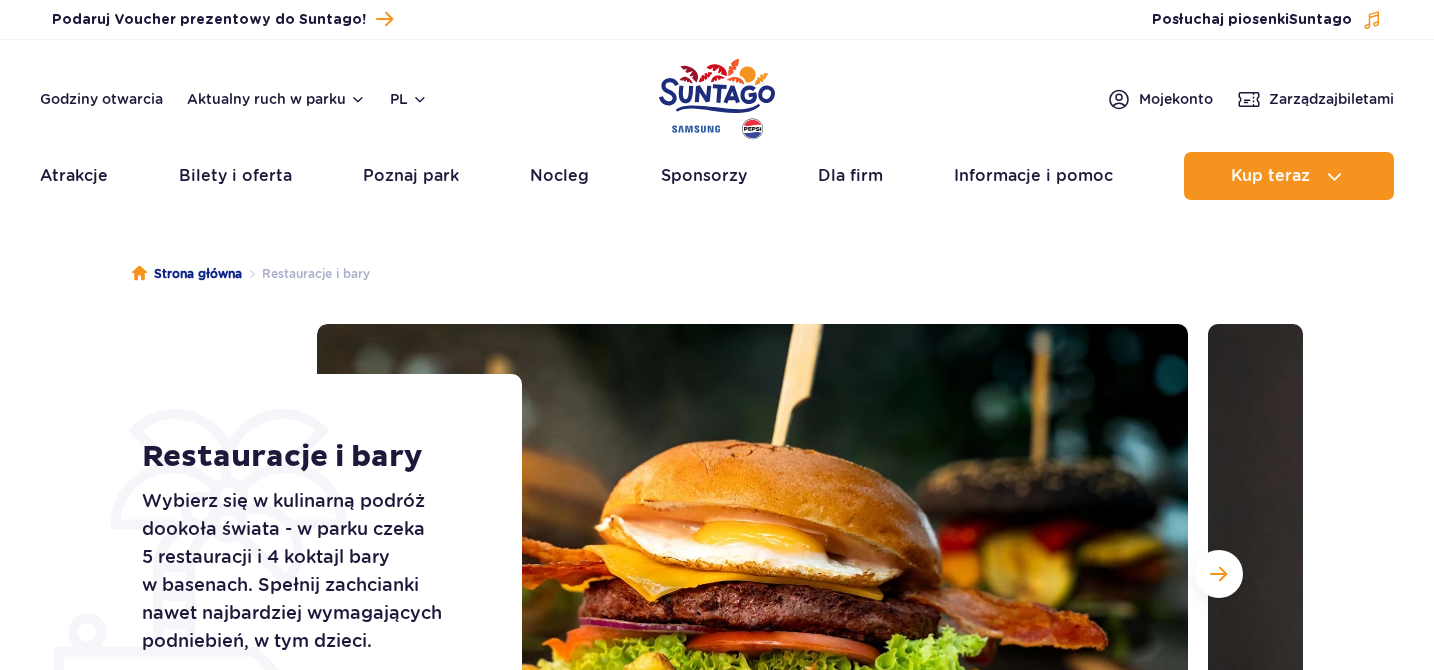 scroll, scrollTop: 0, scrollLeft: 0, axis: both 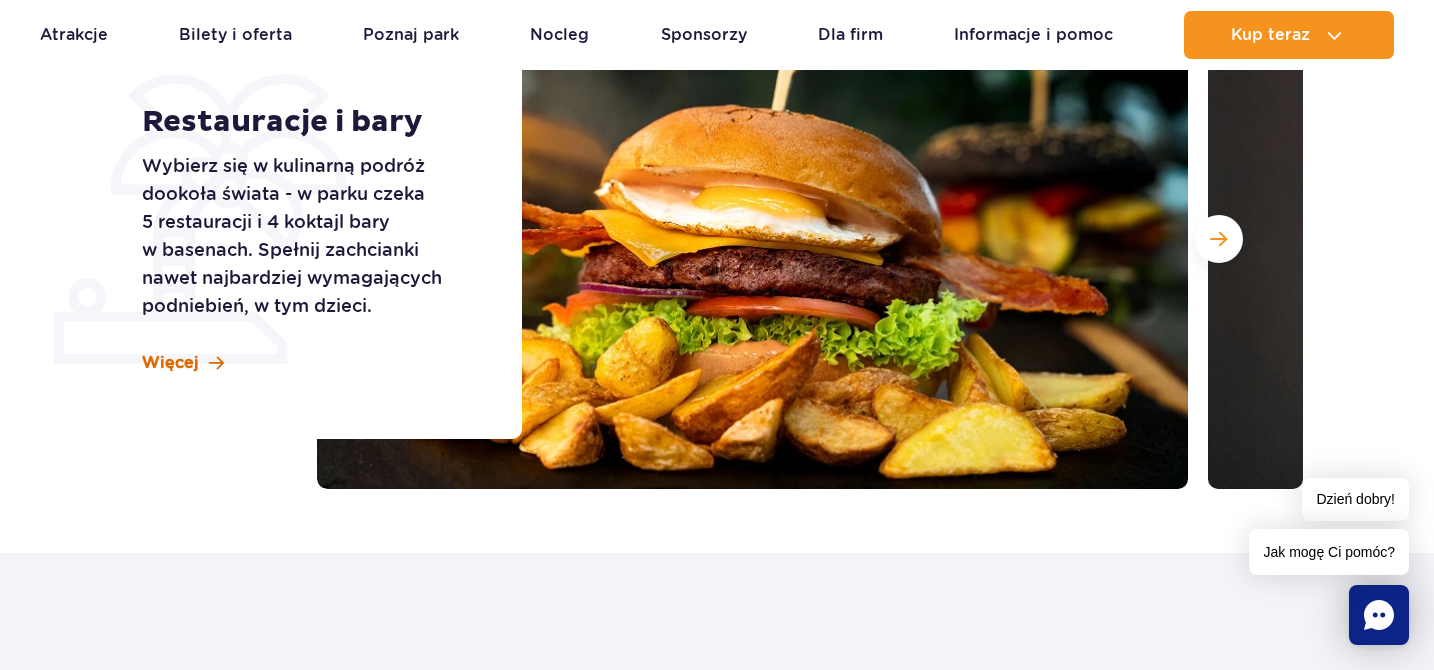 click on "Więcej" at bounding box center [170, 363] 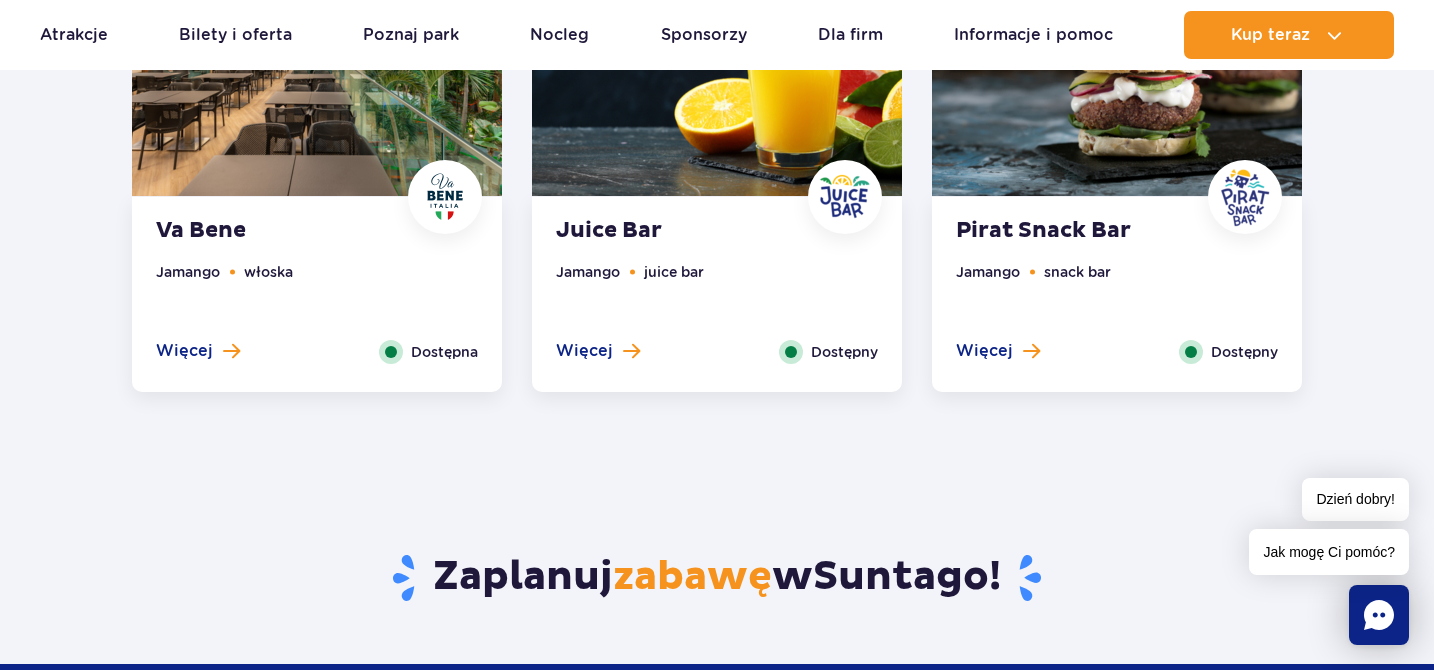 scroll, scrollTop: 1786, scrollLeft: 0, axis: vertical 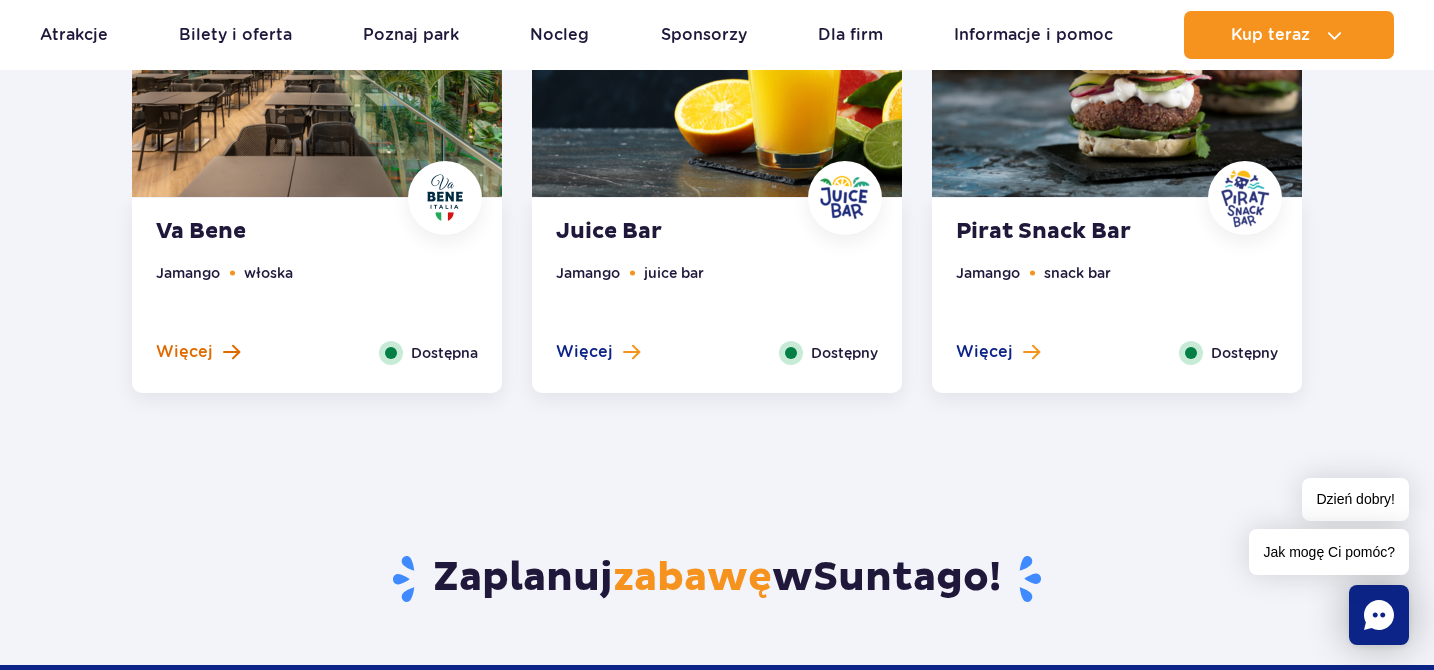 click on "Więcej" at bounding box center (184, 352) 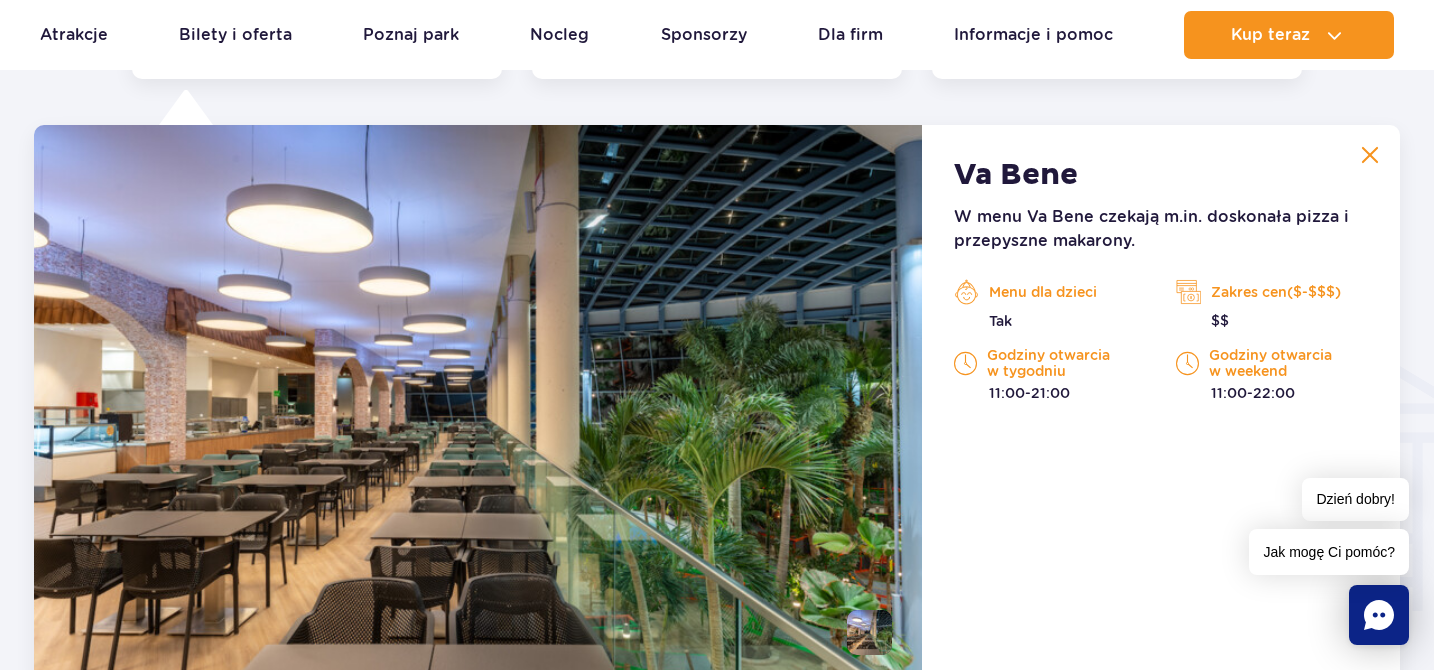 scroll, scrollTop: 2015, scrollLeft: 0, axis: vertical 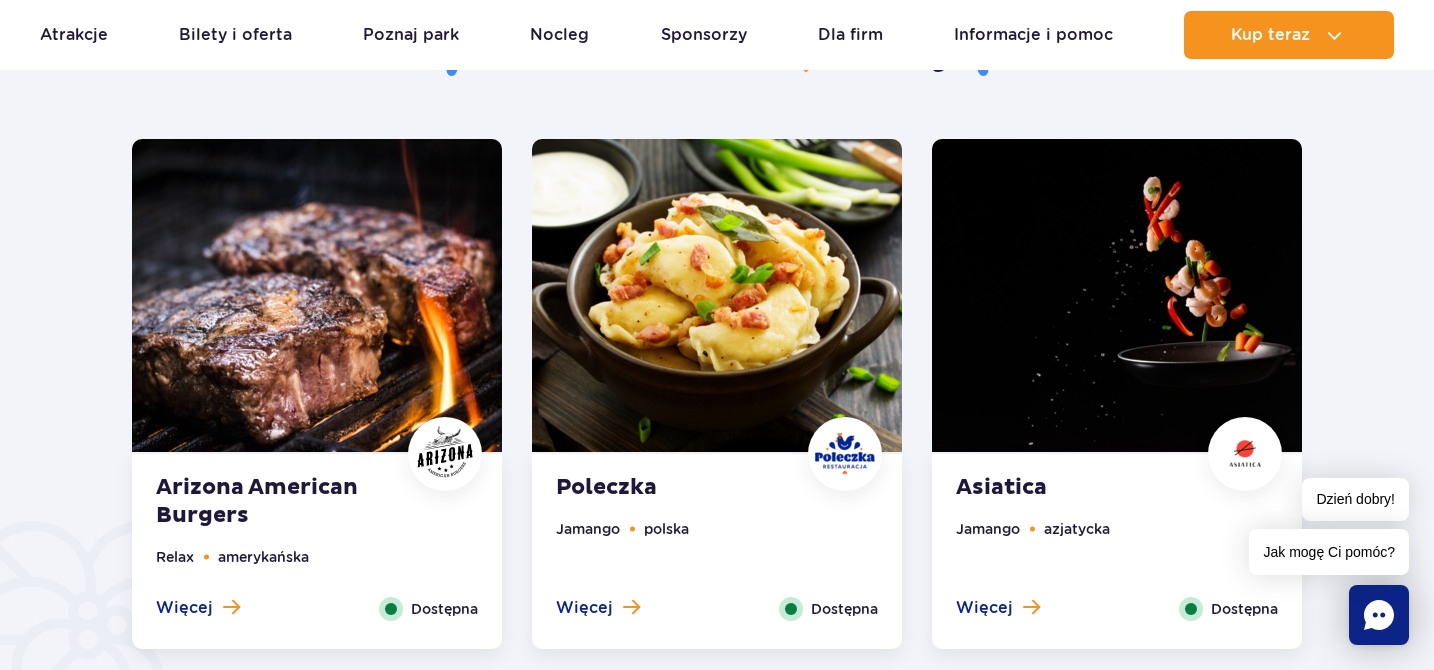 click on "Arizona American Burgers" at bounding box center [277, 502] 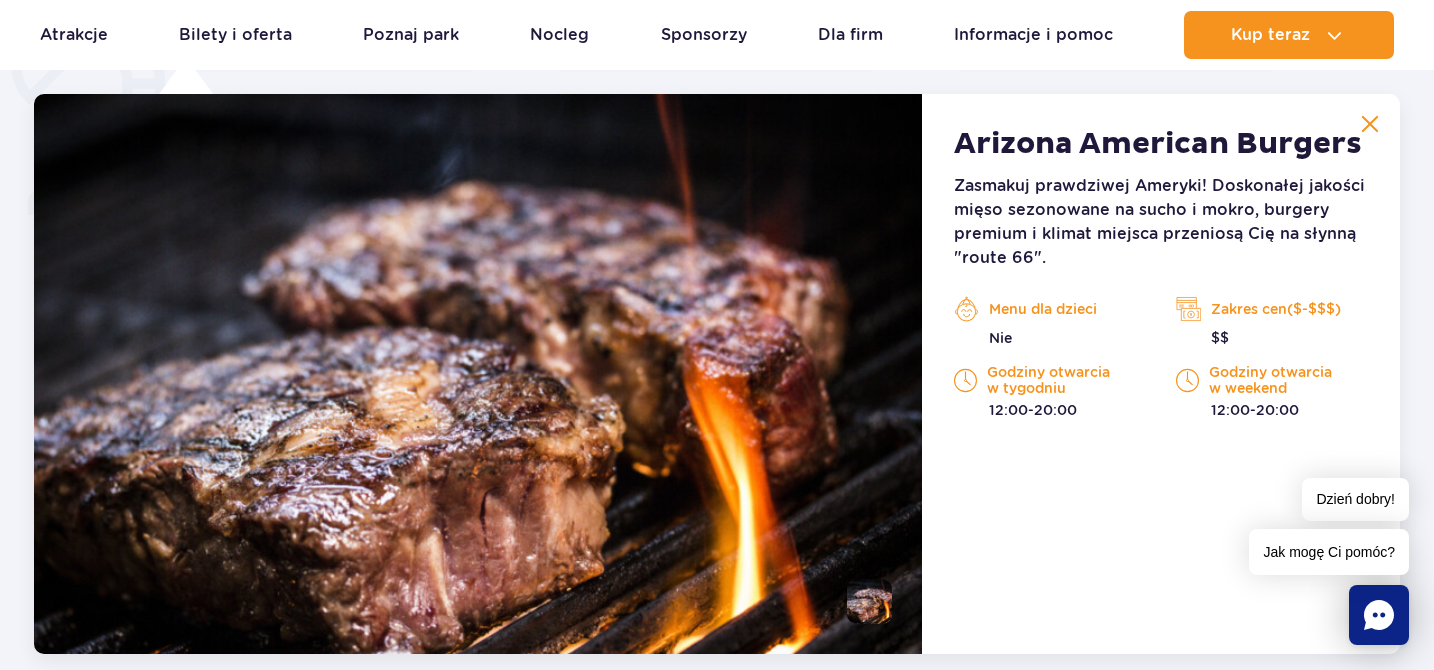 scroll, scrollTop: 1527, scrollLeft: 0, axis: vertical 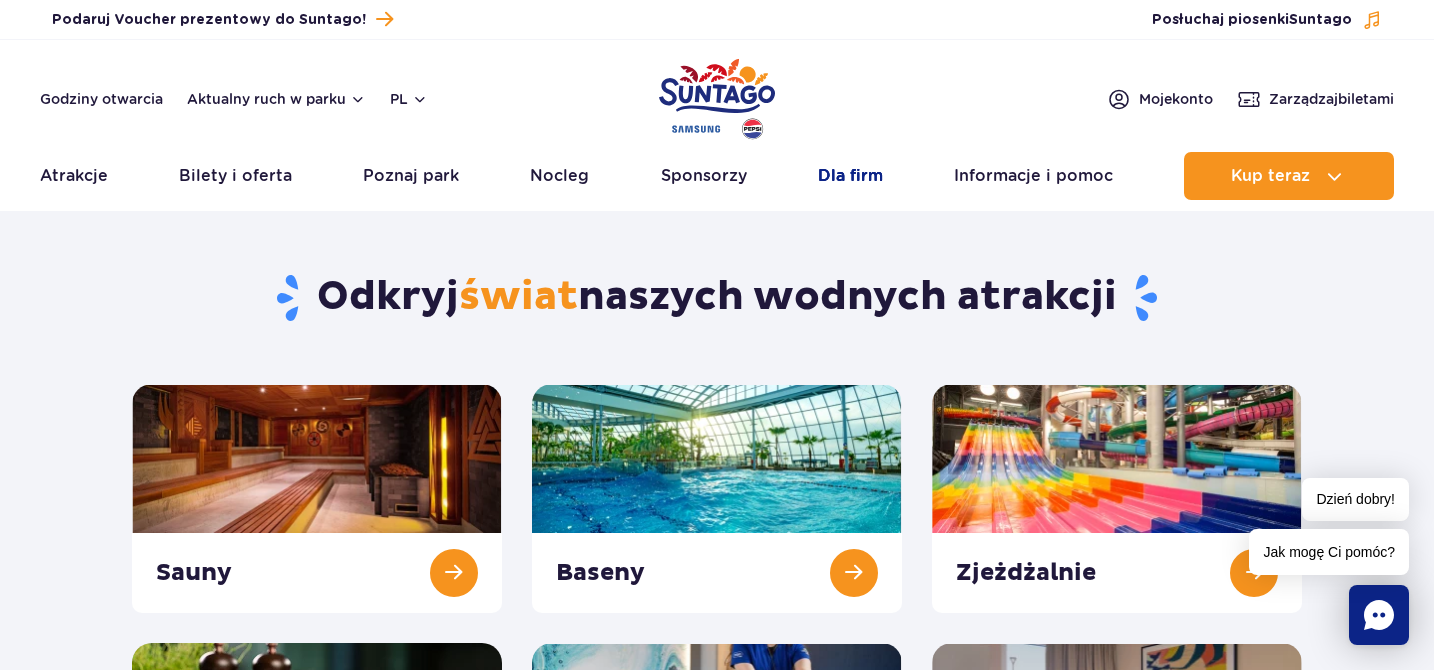click on "Dla firm" at bounding box center [850, 176] 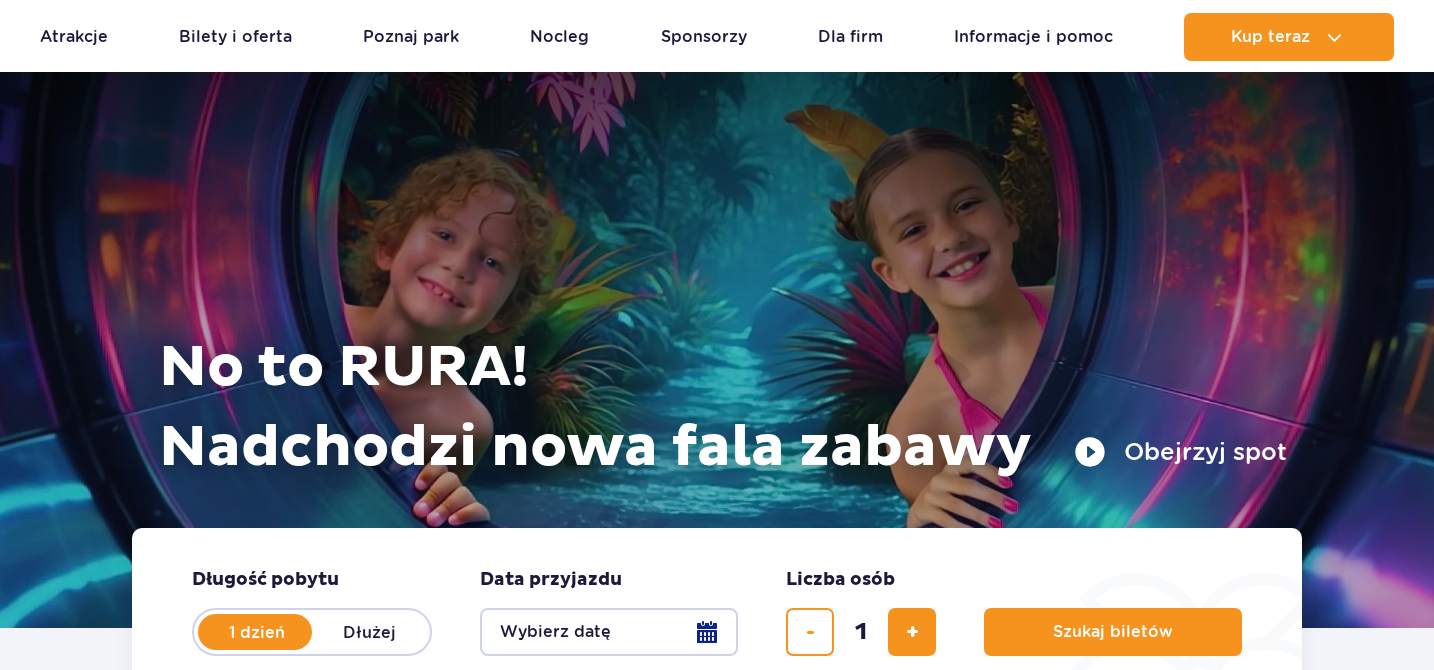 scroll, scrollTop: 1588, scrollLeft: 0, axis: vertical 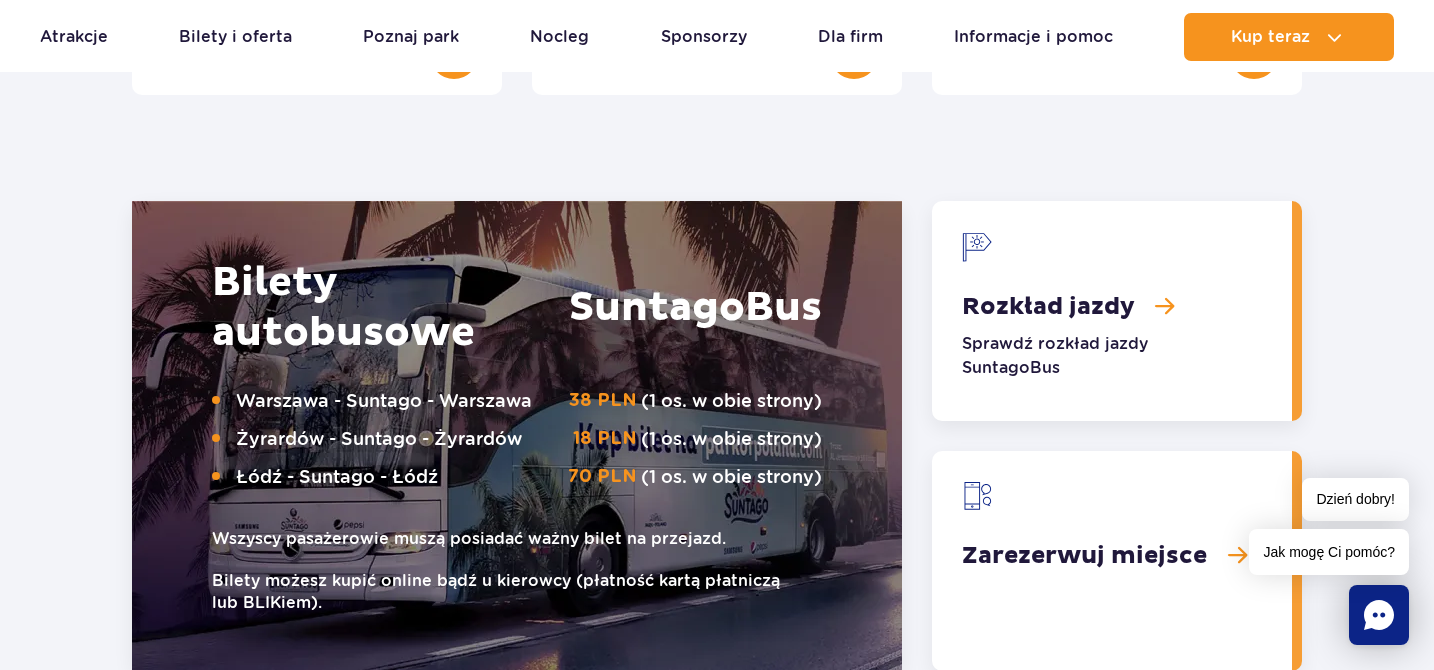 click at bounding box center (1112, 311) 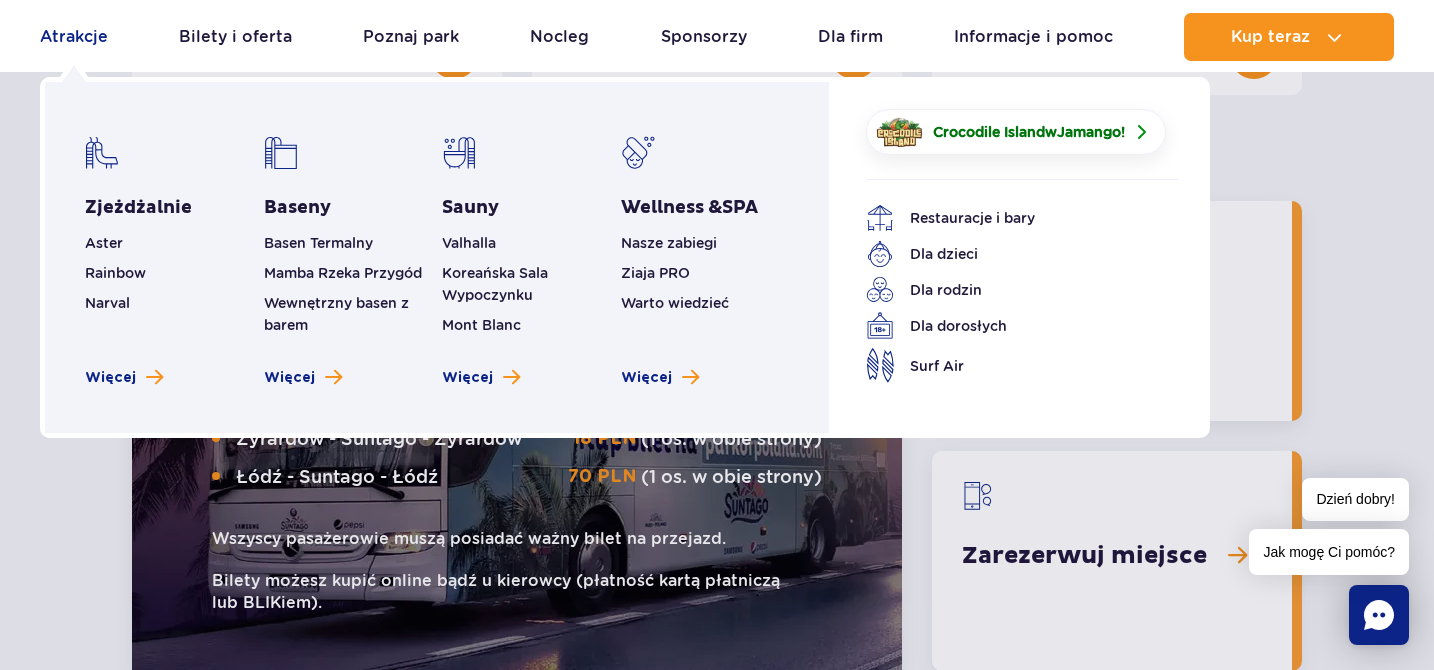 click on "Atrakcje" at bounding box center (74, 37) 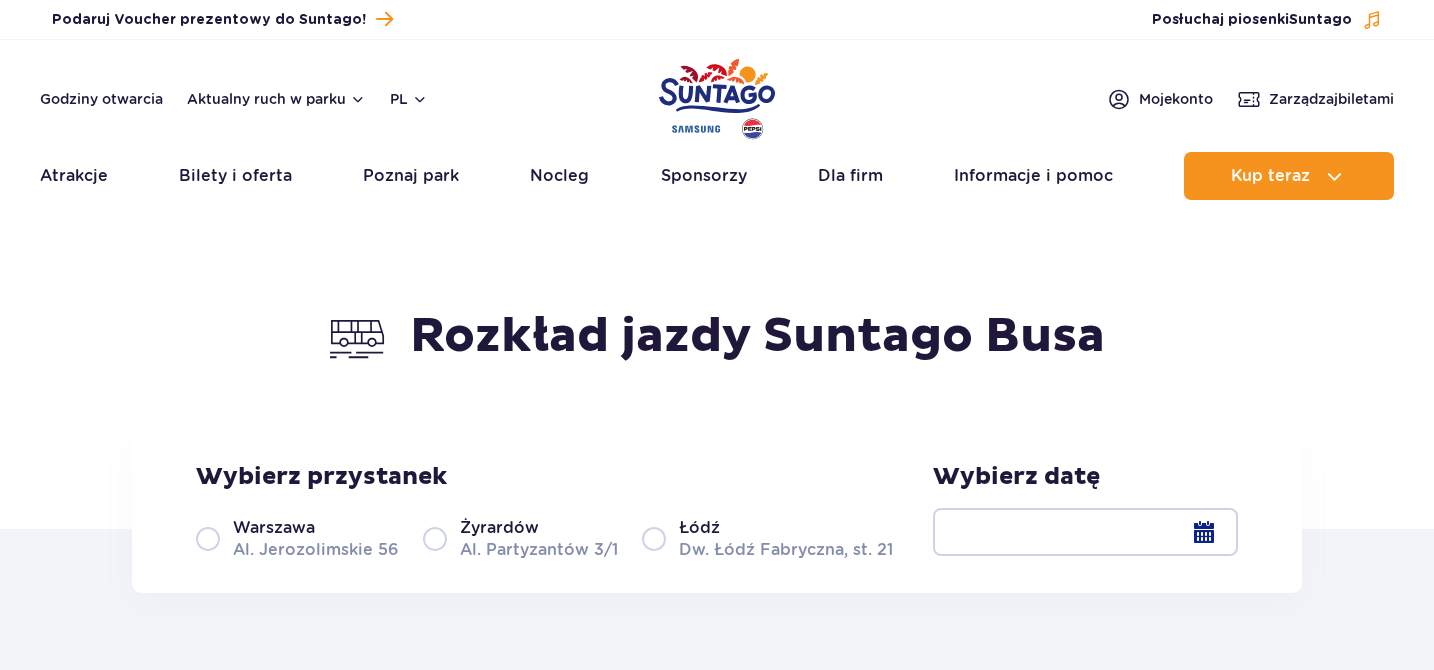 scroll, scrollTop: 0, scrollLeft: 0, axis: both 